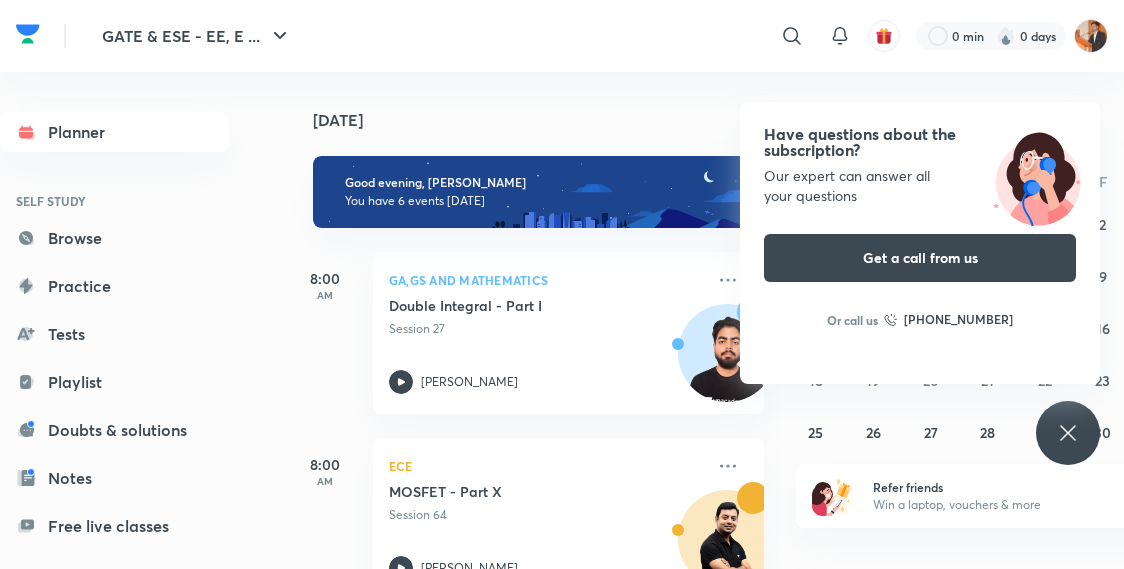 scroll, scrollTop: 0, scrollLeft: 0, axis: both 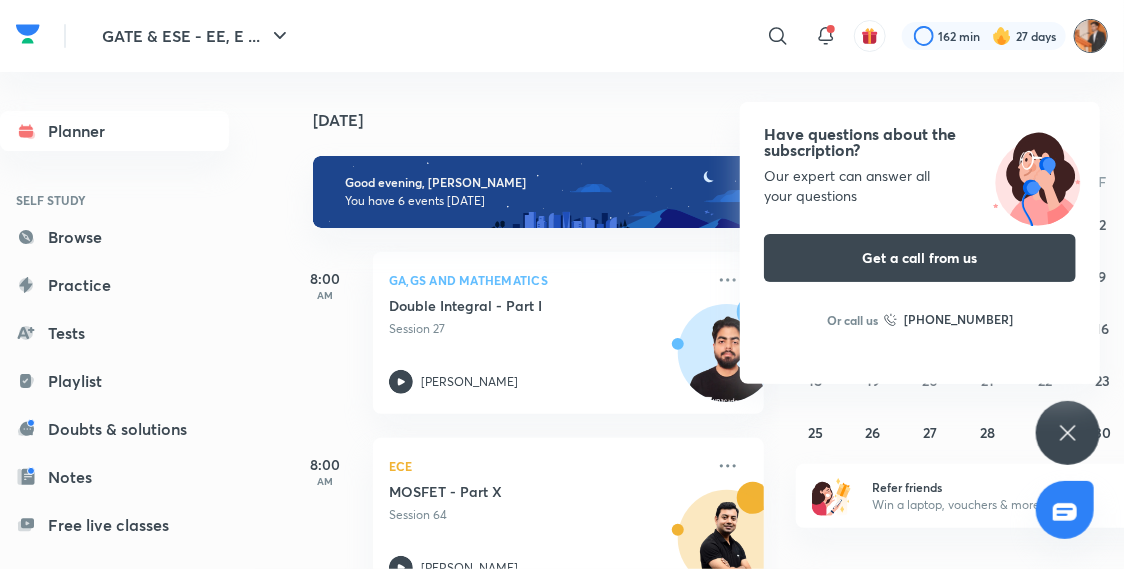 click at bounding box center (1091, 36) 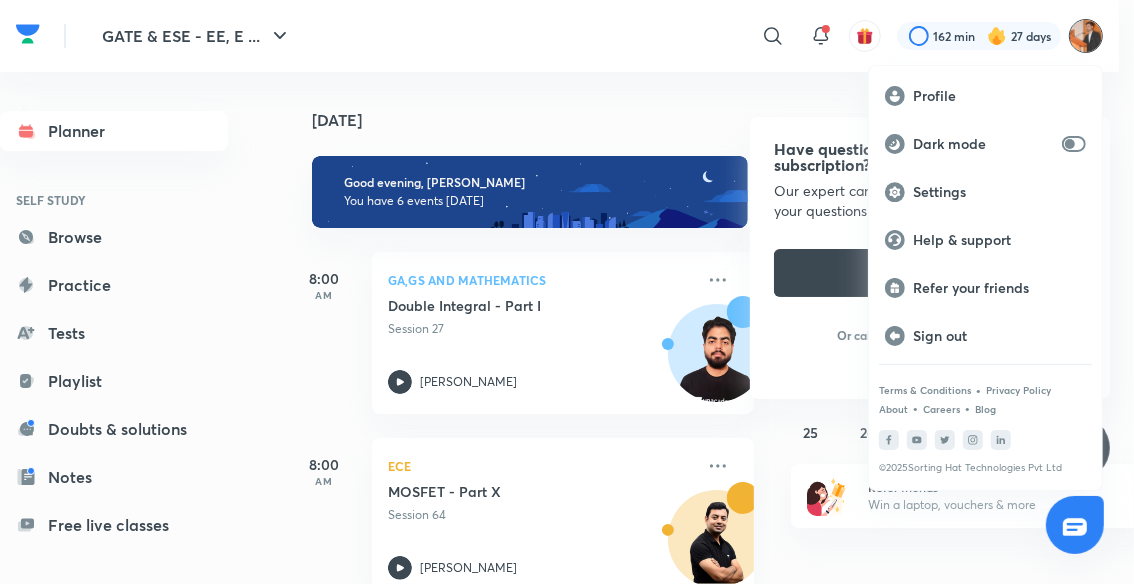 click at bounding box center (567, 292) 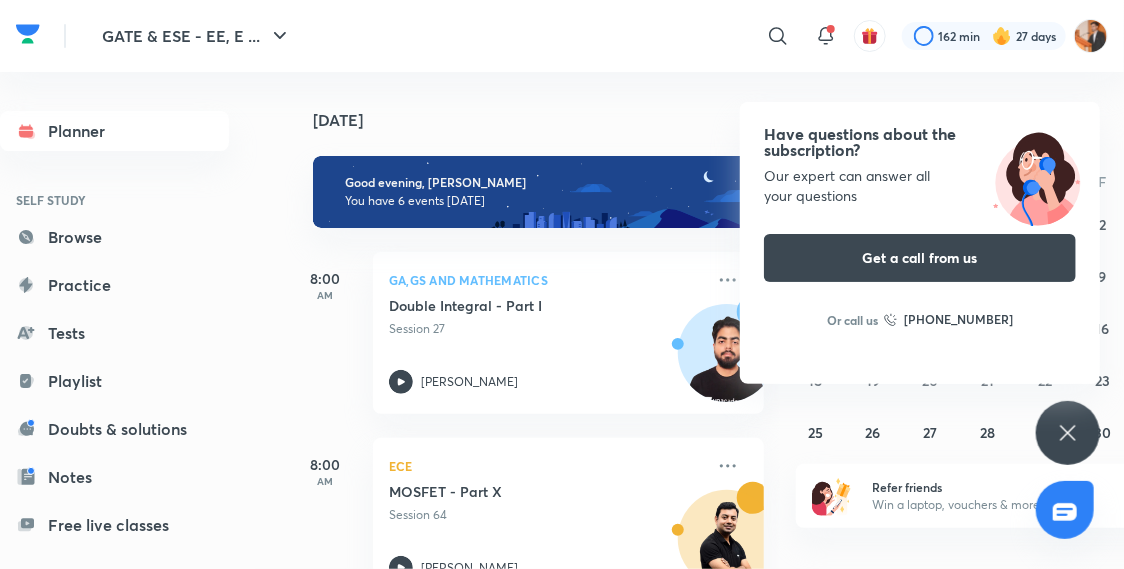 click 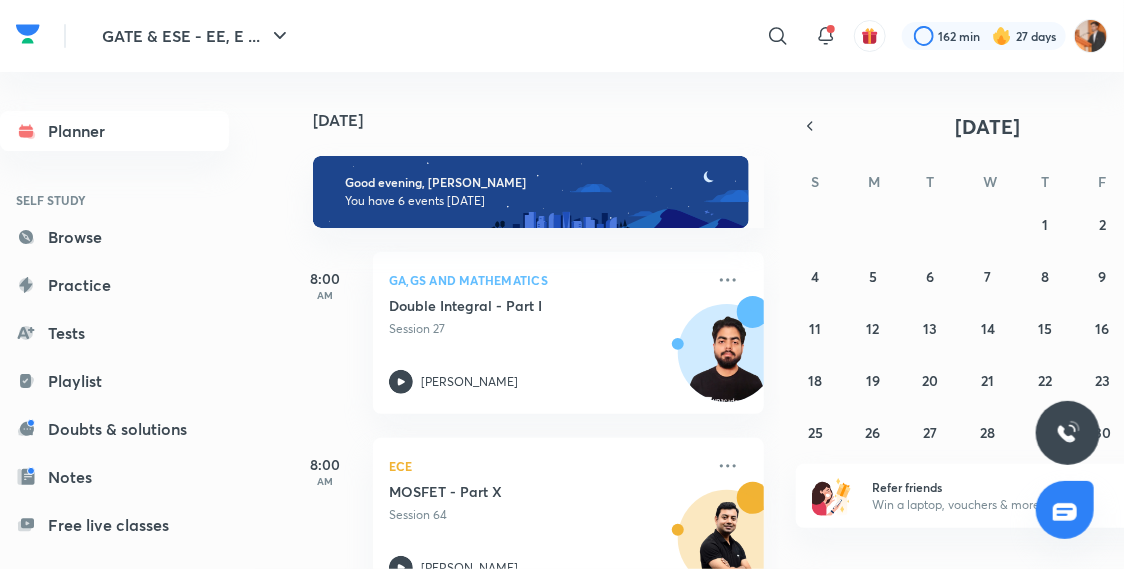 scroll, scrollTop: 40, scrollLeft: 0, axis: vertical 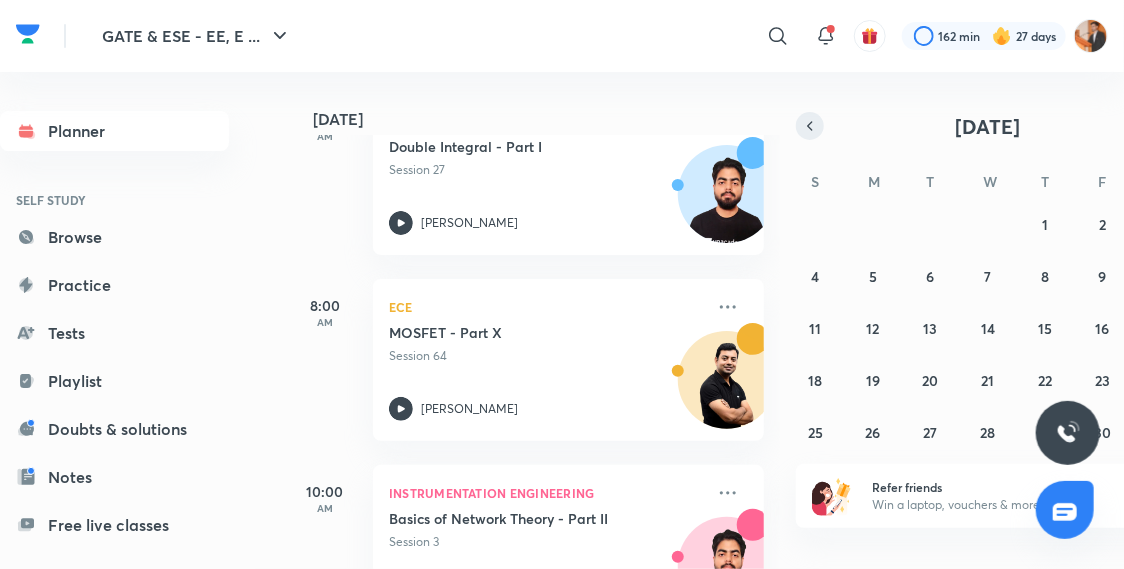 click at bounding box center (810, 126) 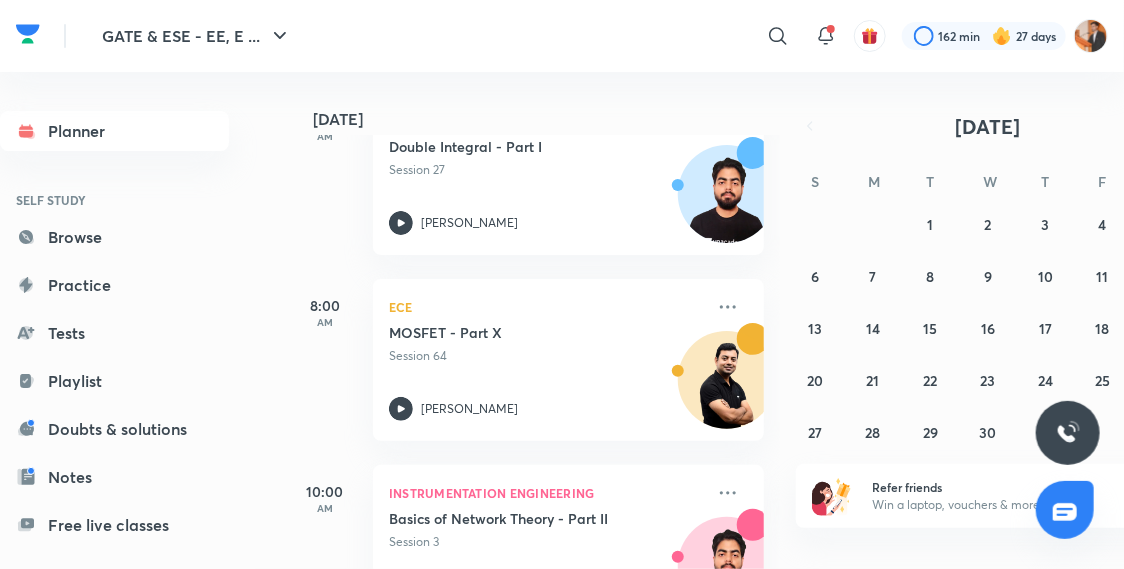 scroll, scrollTop: 159, scrollLeft: 20, axis: both 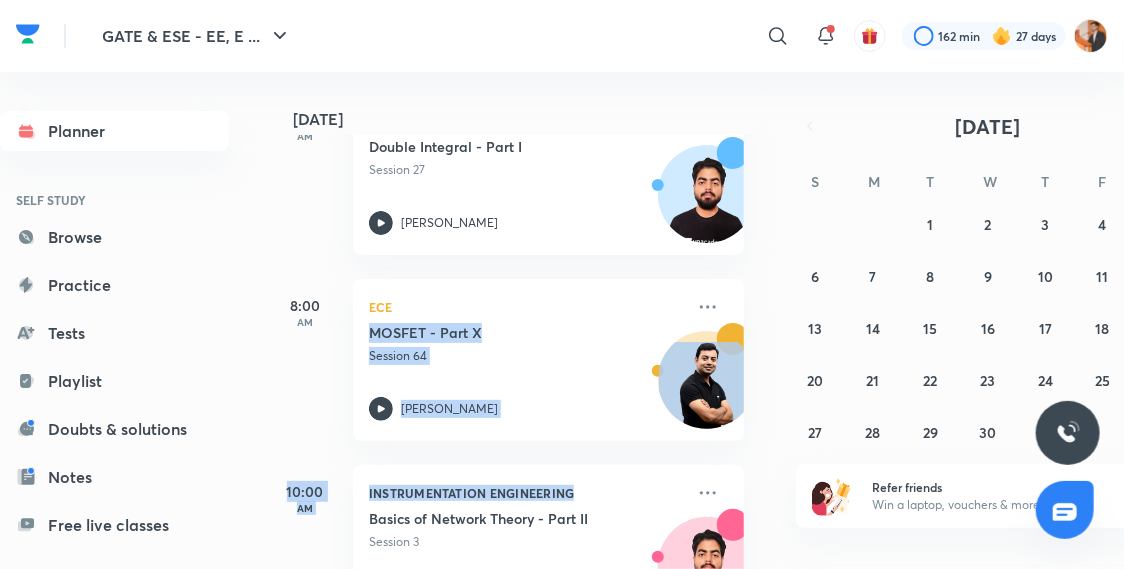 drag, startPoint x: 756, startPoint y: 276, endPoint x: 768, endPoint y: 464, distance: 188.38258 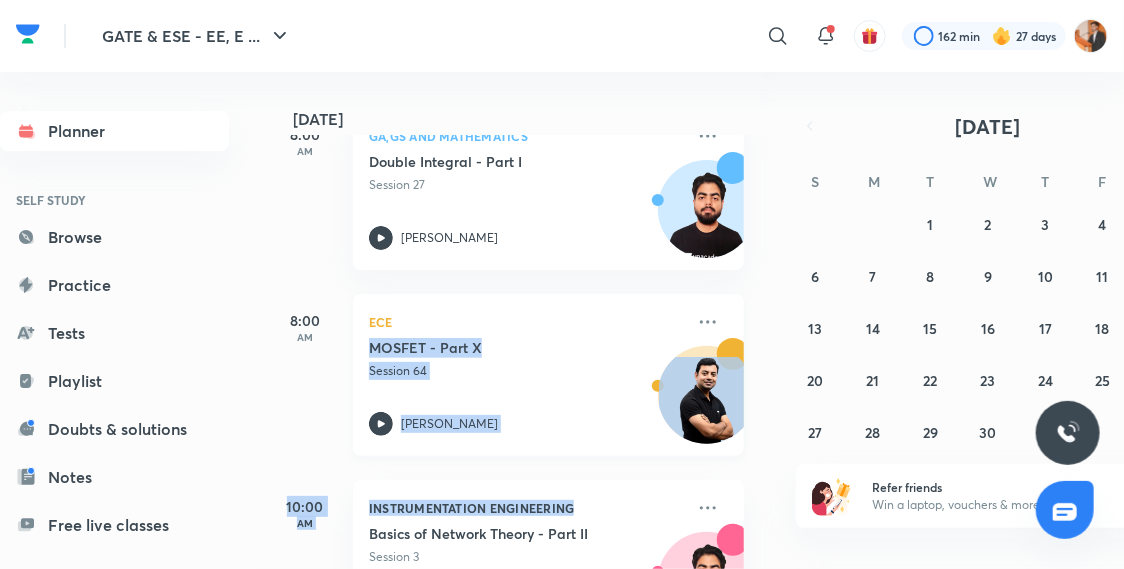 scroll, scrollTop: 0, scrollLeft: 20, axis: horizontal 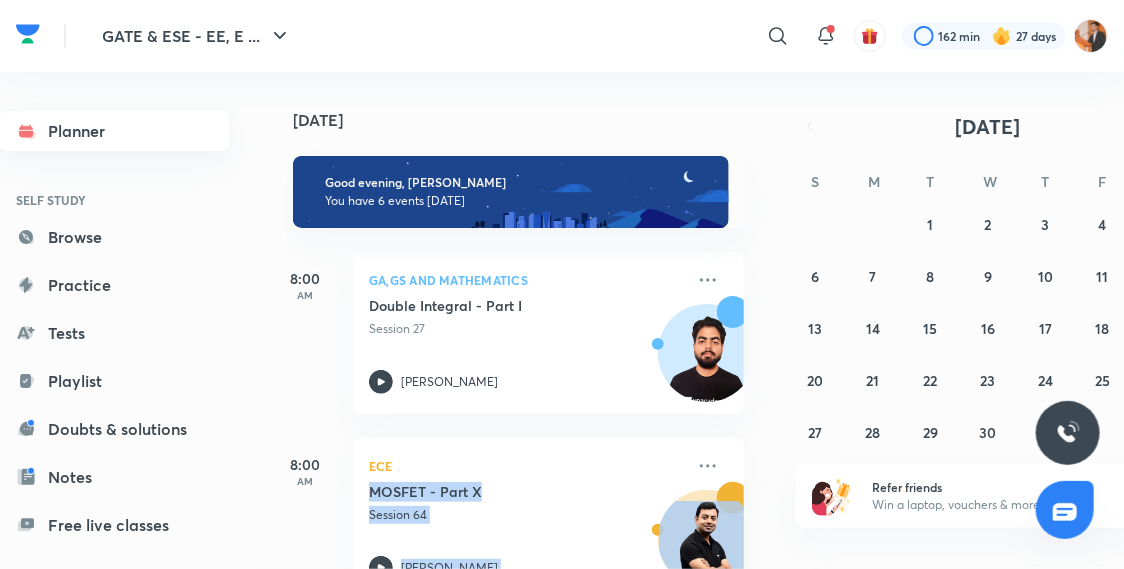 click on "Planner" at bounding box center [114, 131] 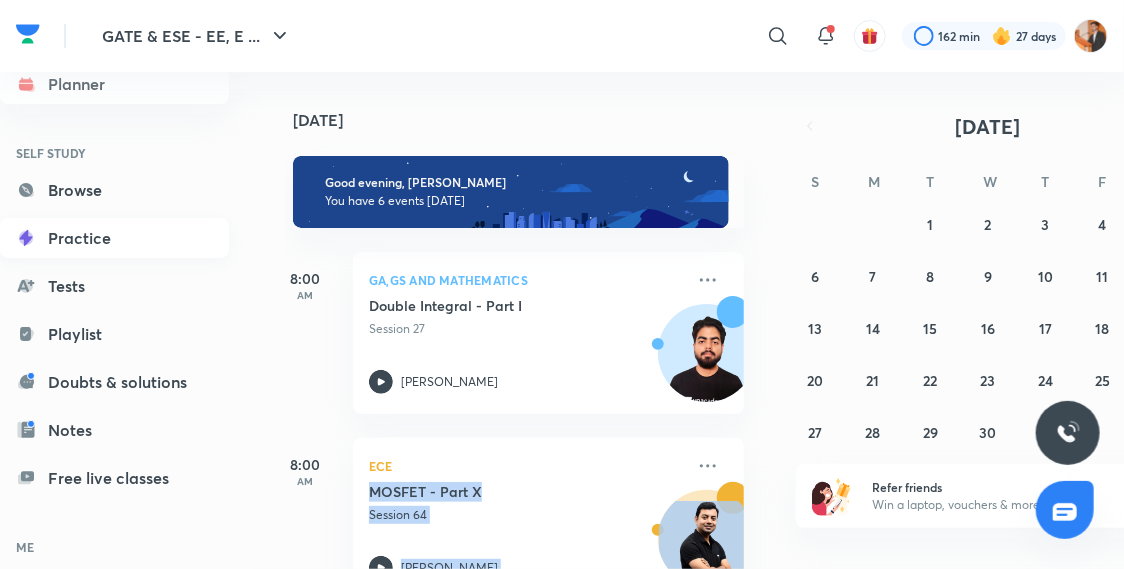 scroll, scrollTop: 48, scrollLeft: 0, axis: vertical 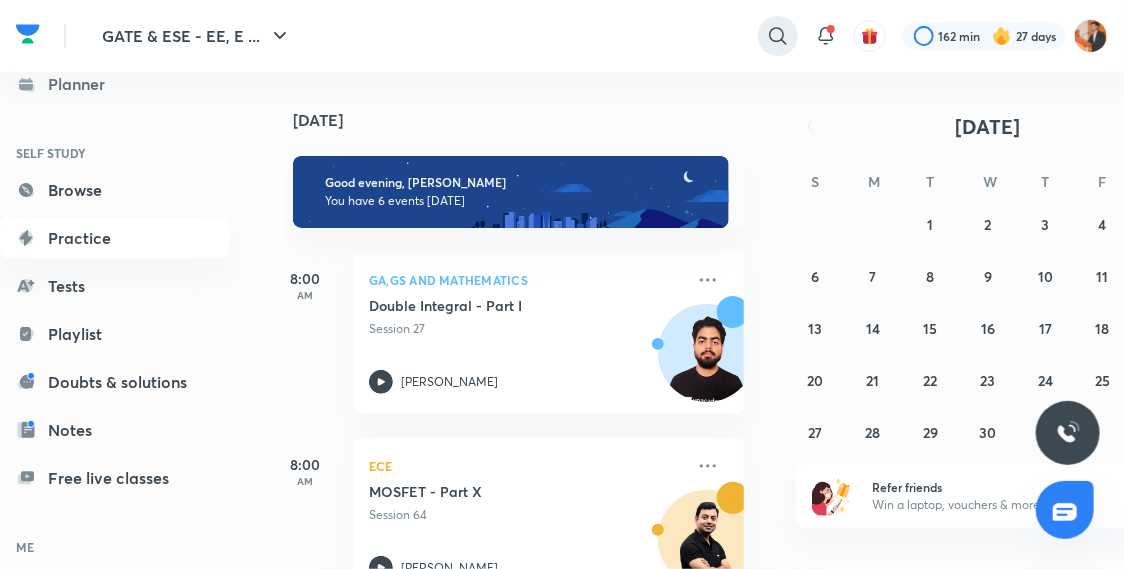 click 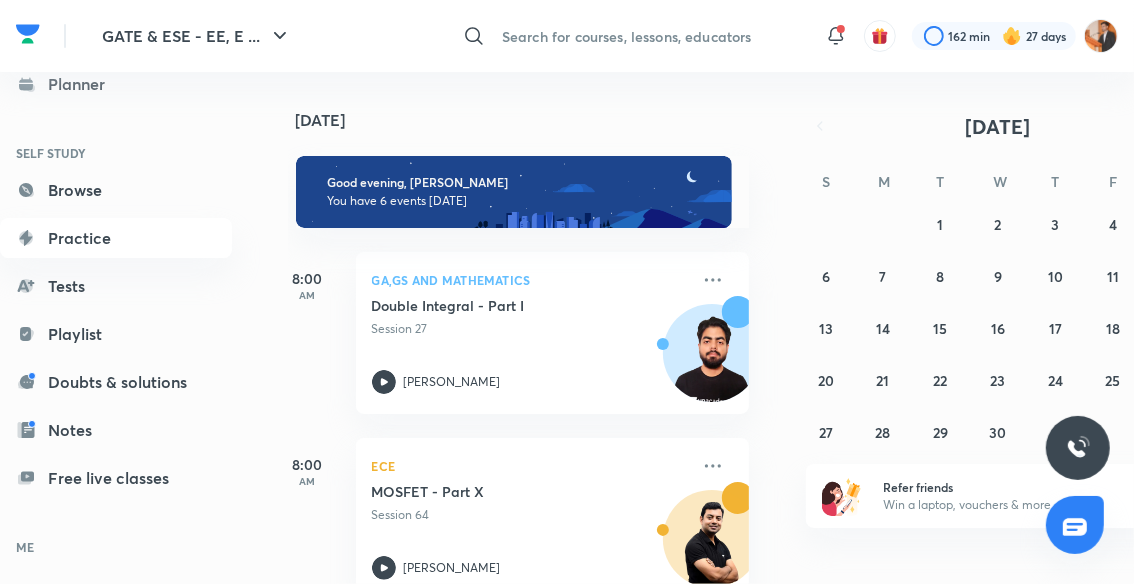 click at bounding box center [651, 36] 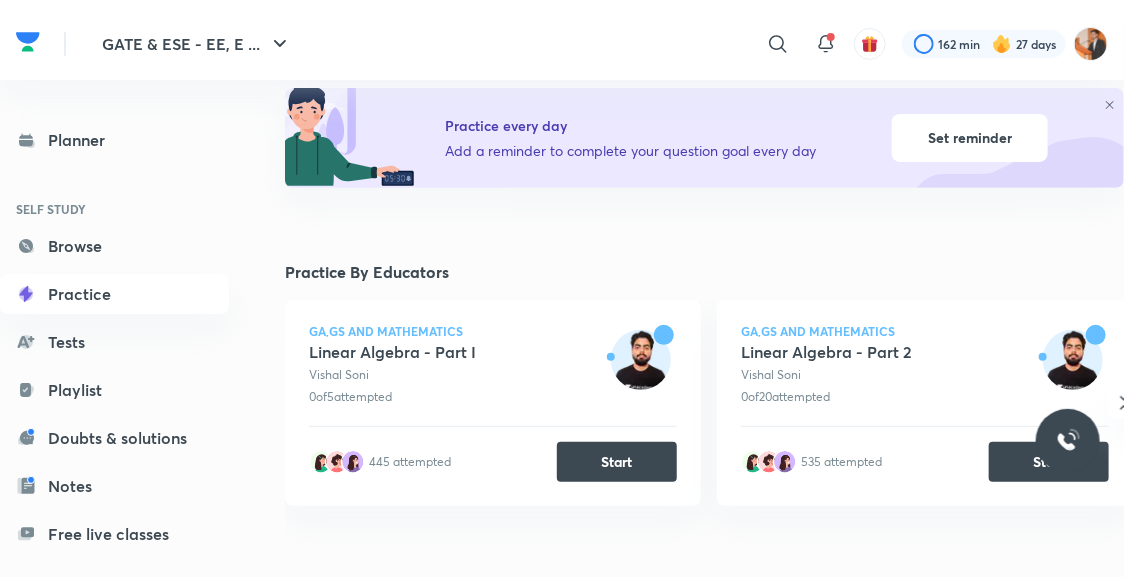 scroll, scrollTop: 0, scrollLeft: 0, axis: both 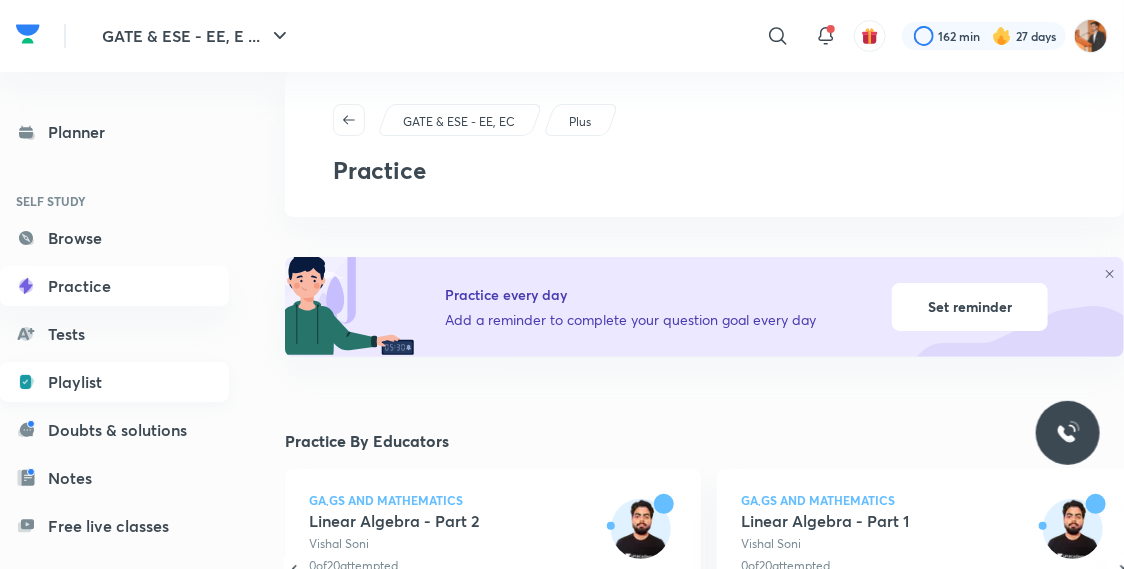 click on "Playlist" at bounding box center (114, 382) 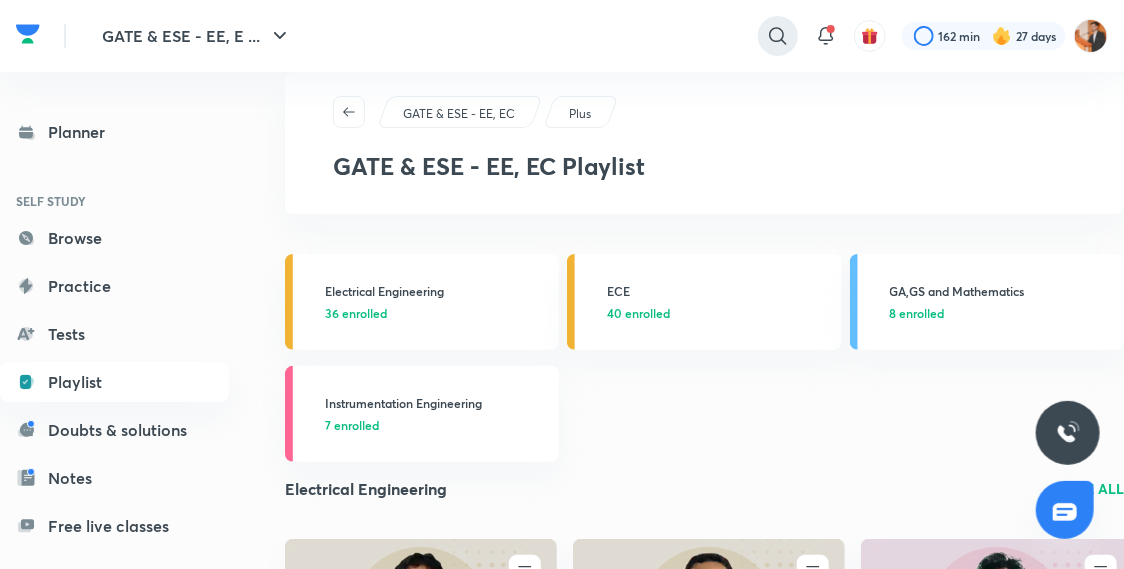 click 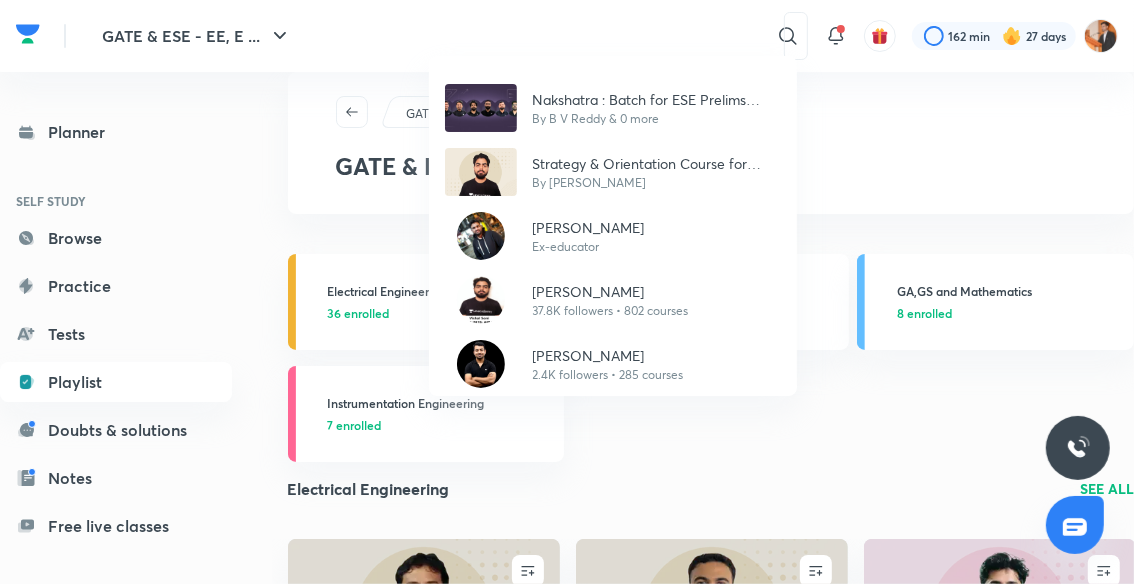 click on "Nakshatra : Batch for ESE Prelims 2026 - EC By B V Reddy & 0 more Strategy & Orientation Course for GATE & ESE - 2025/26 By [PERSON_NAME] [PERSON_NAME] Ex-educator [PERSON_NAME] 37.8K followers • 802 courses [PERSON_NAME] 2.4K followers • 285 courses" at bounding box center [567, 292] 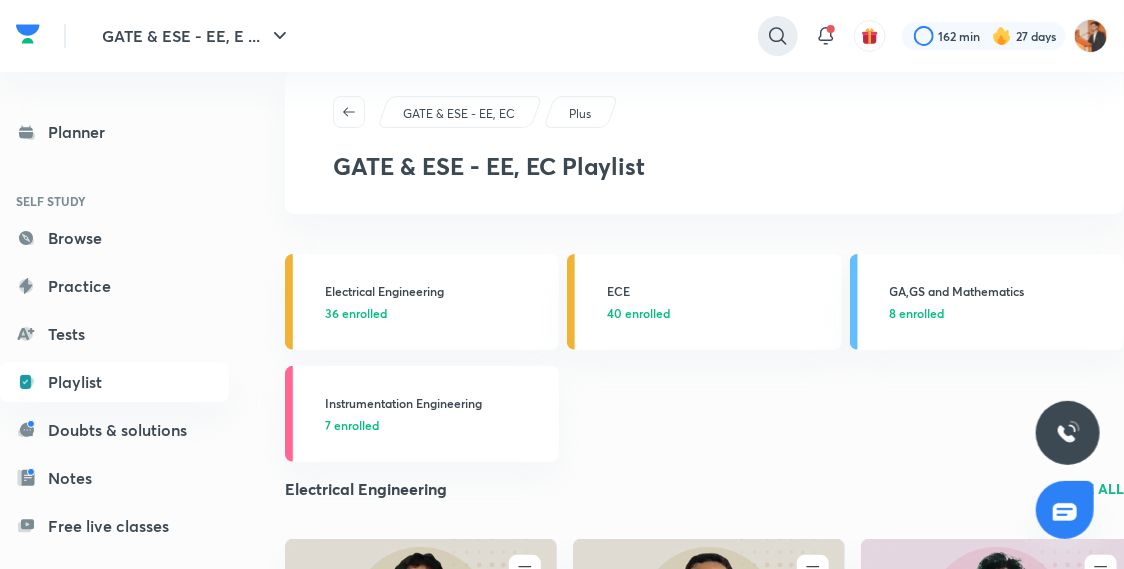 click 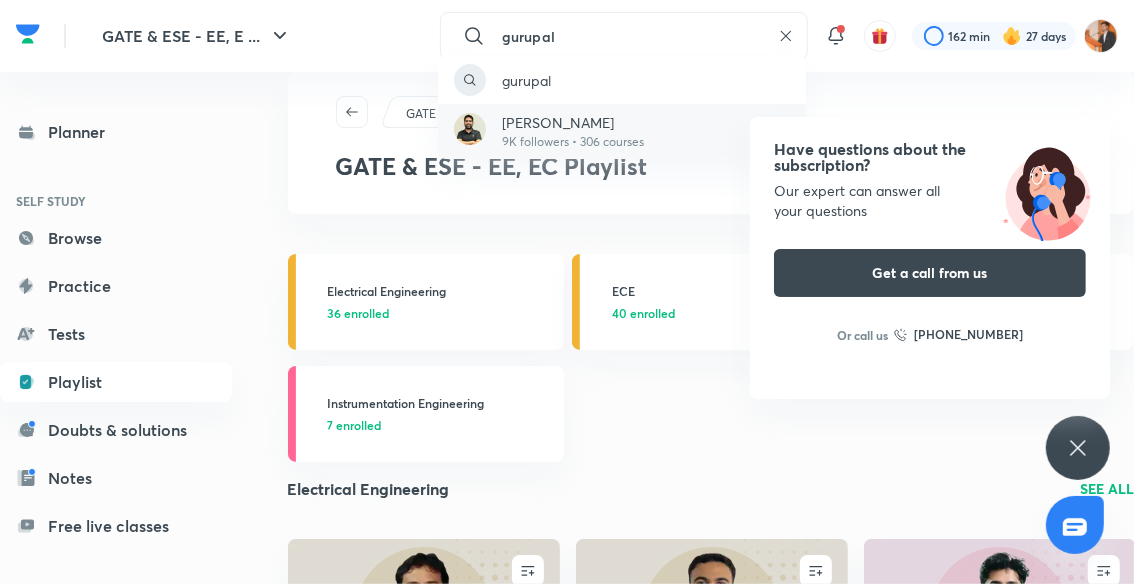type on "gurupal" 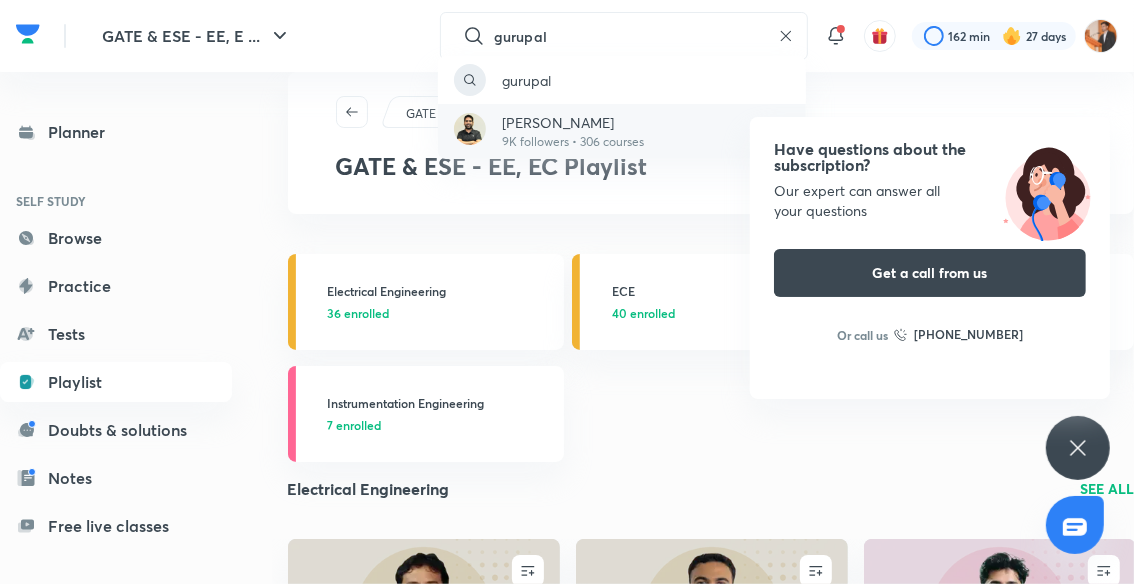 click on "9K followers • 306 courses" at bounding box center (573, 142) 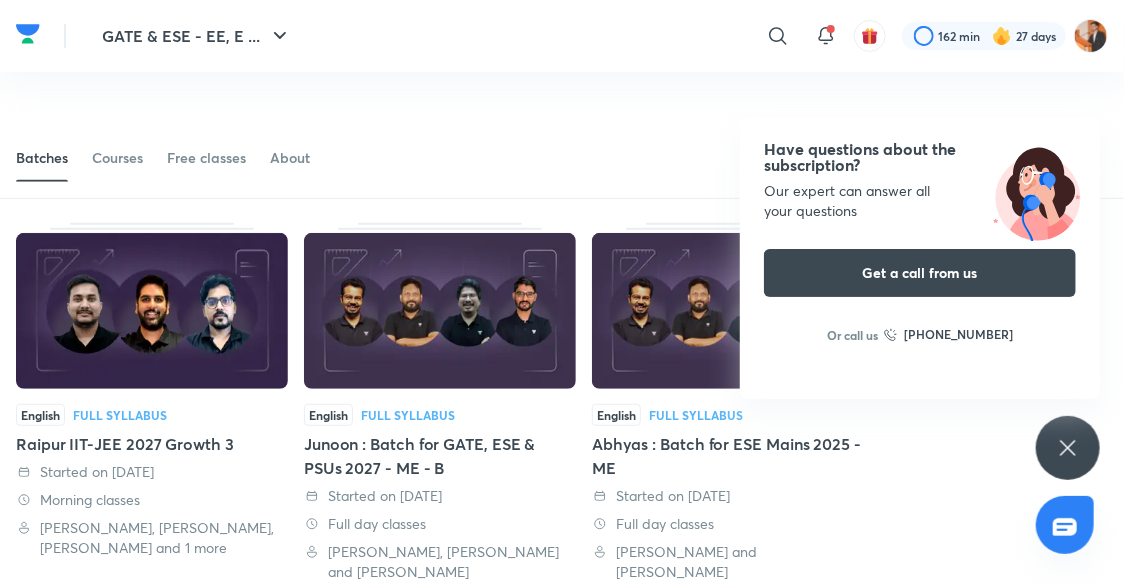 scroll, scrollTop: 0, scrollLeft: 0, axis: both 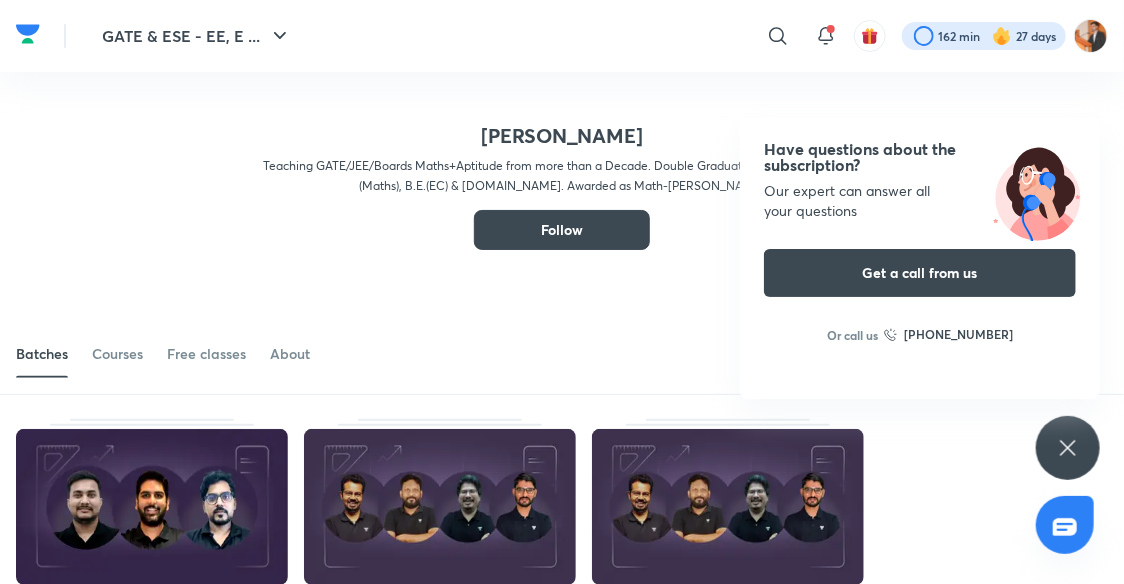 click at bounding box center (984, 36) 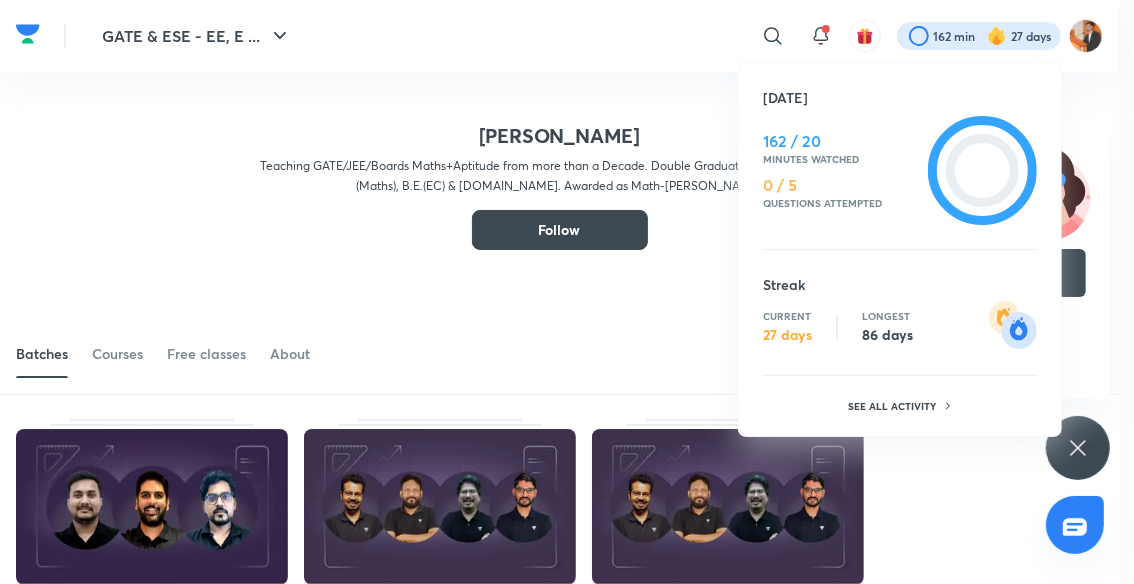 click at bounding box center [567, 292] 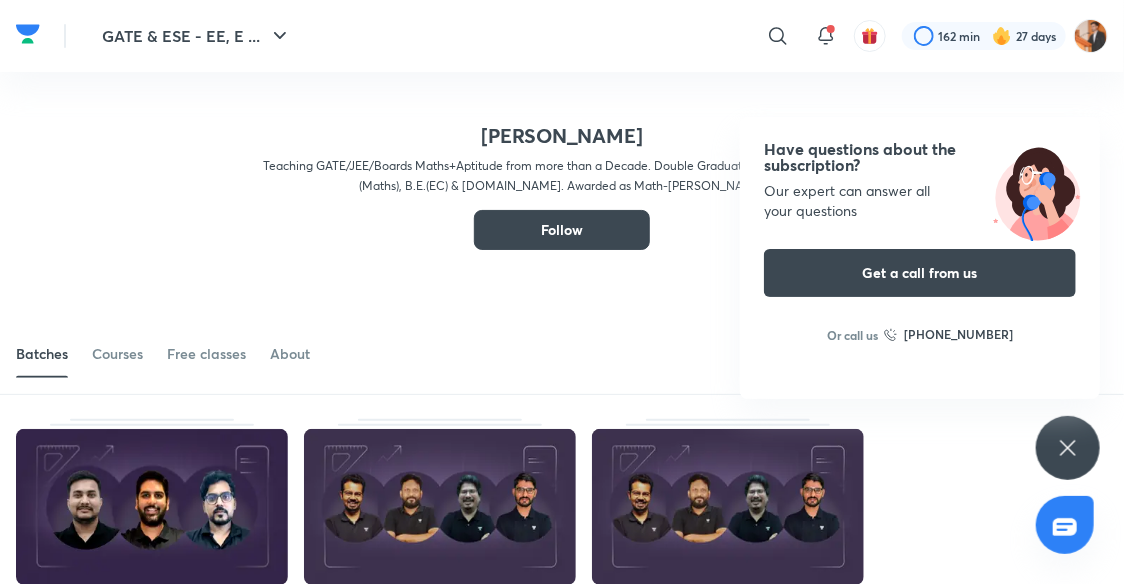 click 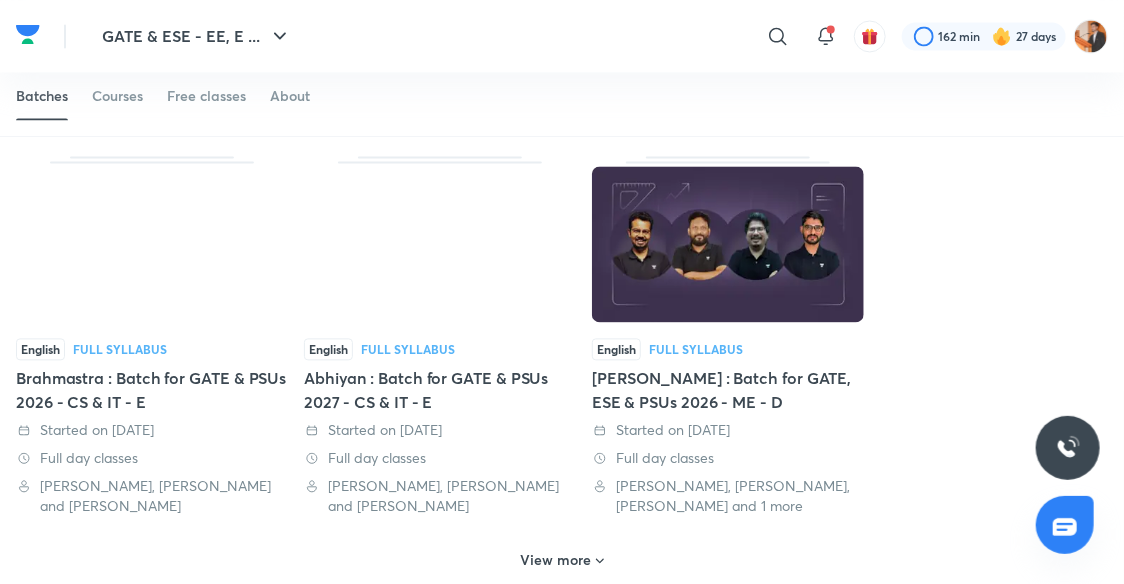 scroll, scrollTop: 1391, scrollLeft: 0, axis: vertical 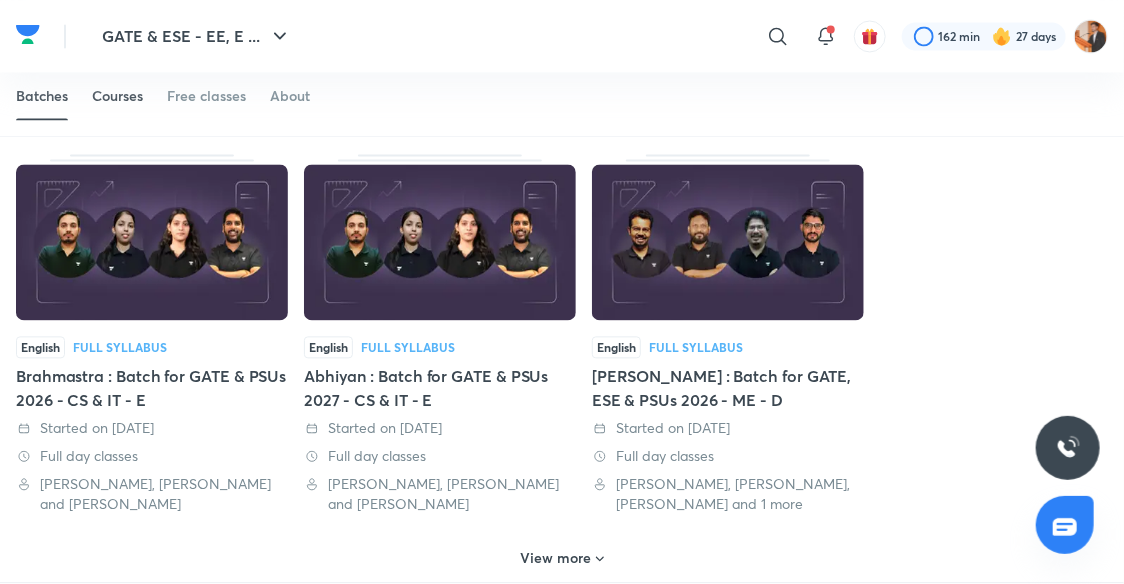 click on "Courses" at bounding box center [117, 96] 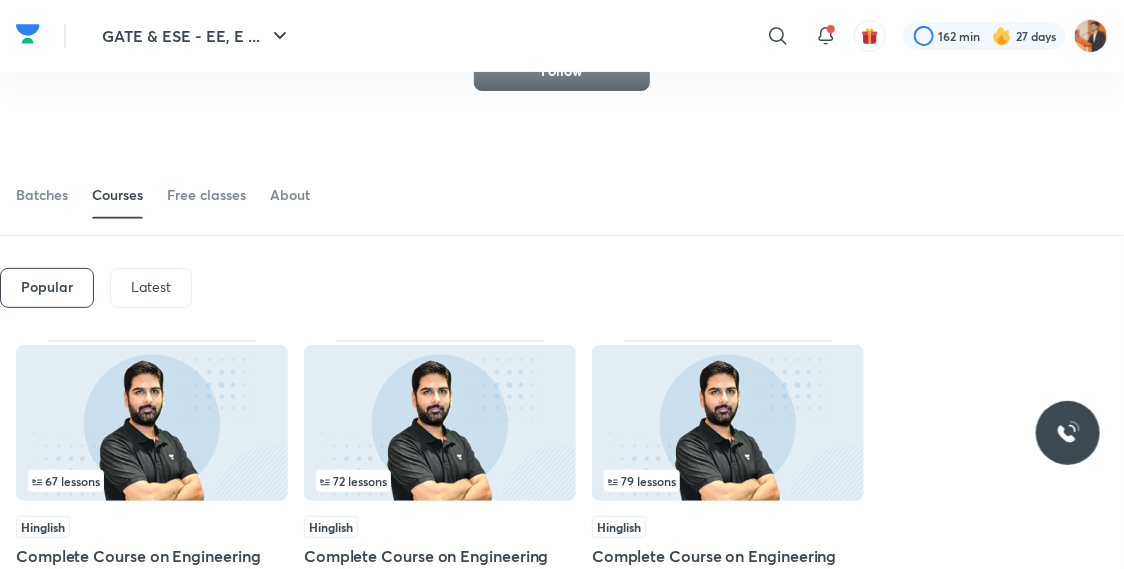 scroll, scrollTop: 116, scrollLeft: 0, axis: vertical 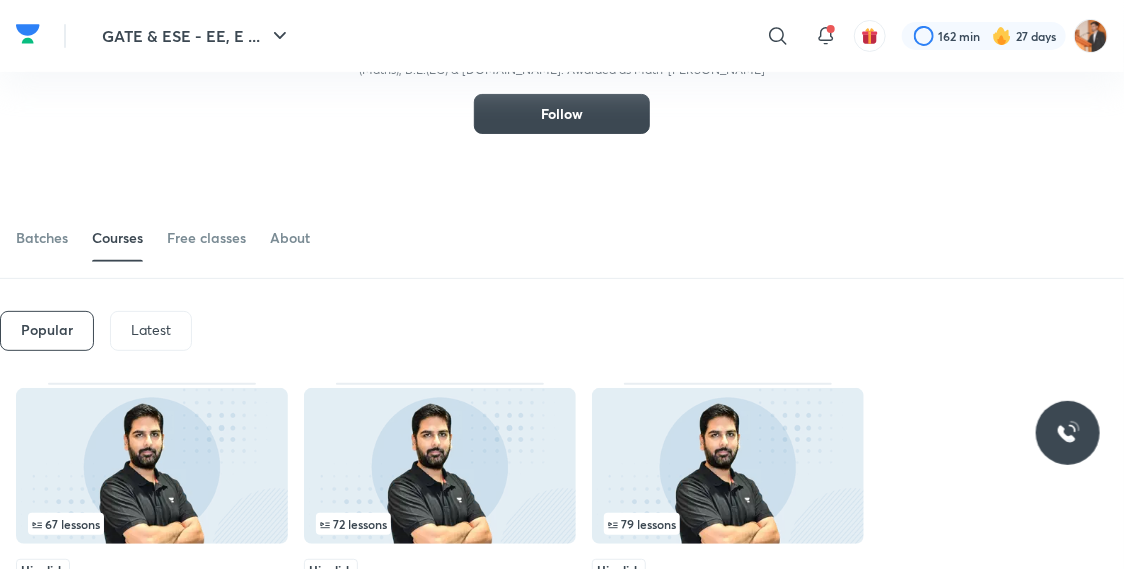 click on "[PERSON_NAME] Teaching GATE/JEE/Boards Maths+Aptitude from more than a Decade. Double Graduated, [DOMAIN_NAME] (Maths), B.E.(EC) & [DOMAIN_NAME]. Awarded as Math-[PERSON_NAME] Follow" at bounding box center (562, 45) 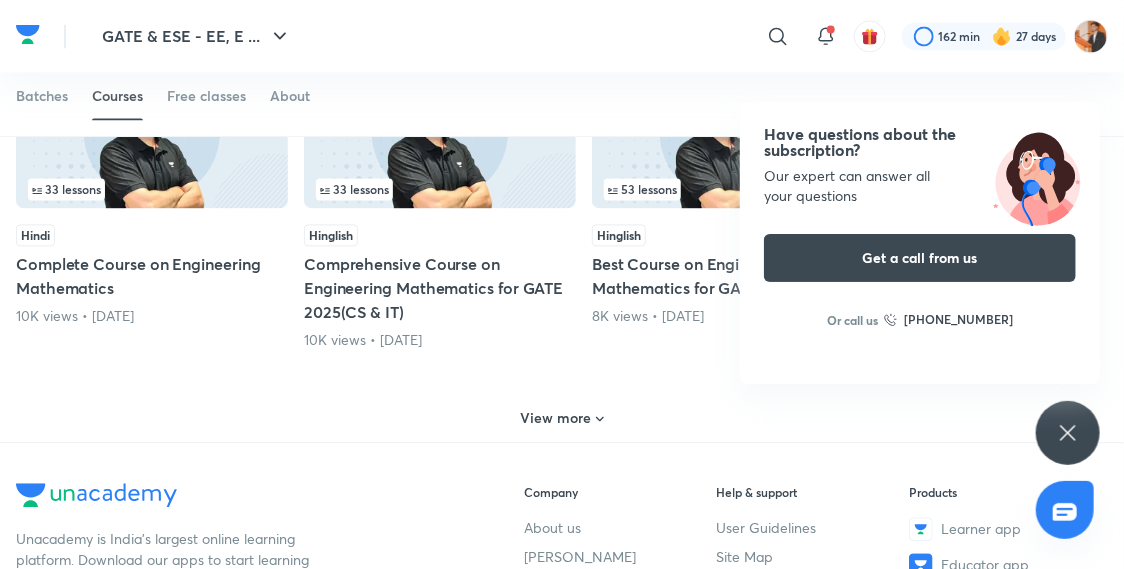 scroll, scrollTop: 1433, scrollLeft: 0, axis: vertical 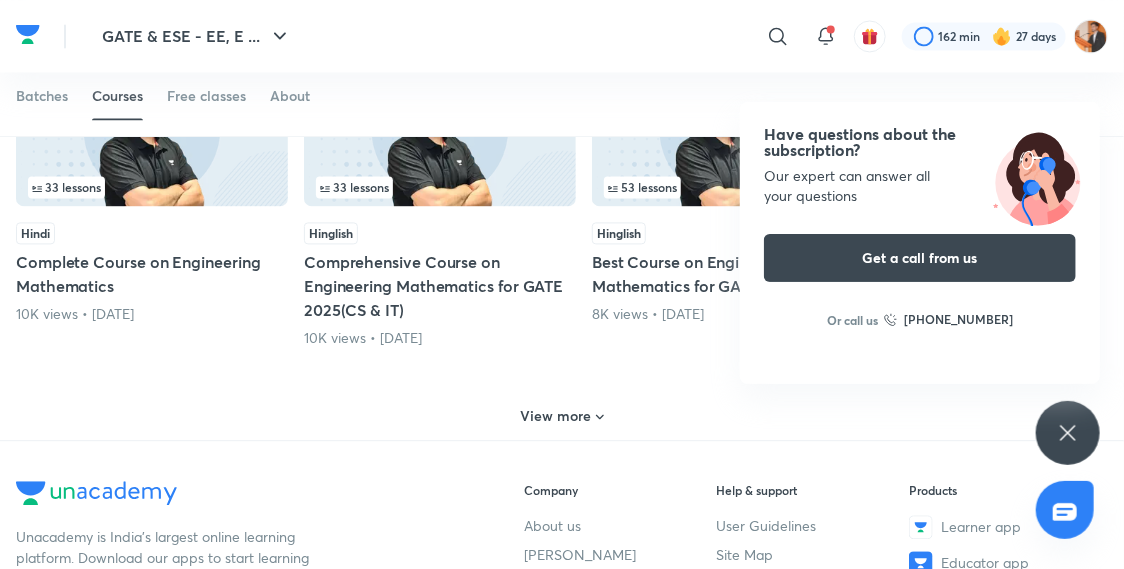 click on "View more" at bounding box center [556, 416] 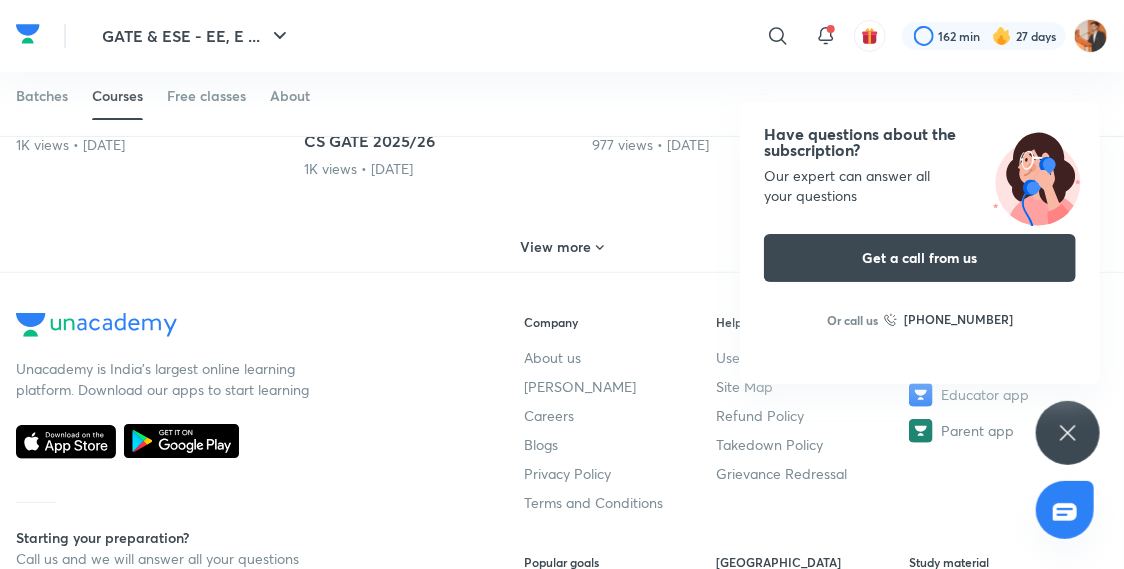 scroll, scrollTop: 2945, scrollLeft: 0, axis: vertical 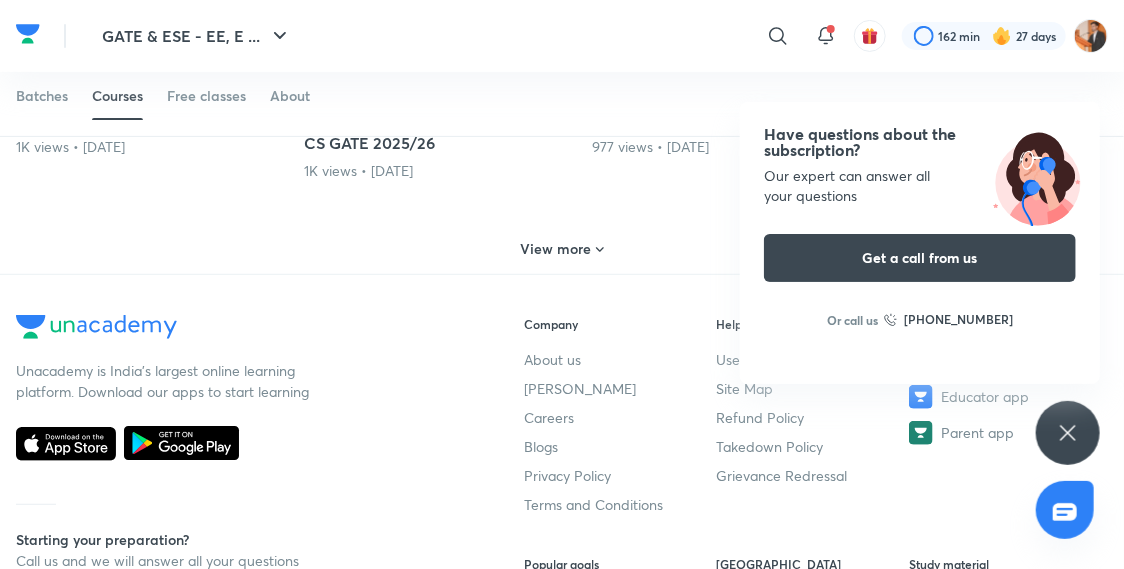 click on "View more" at bounding box center [556, 249] 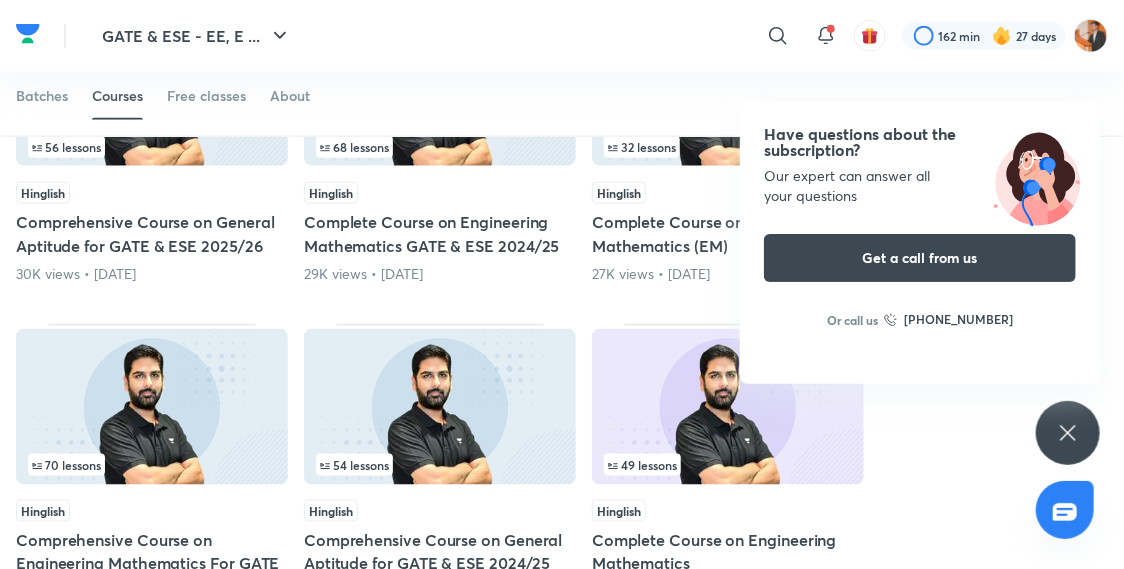 scroll, scrollTop: 838, scrollLeft: 0, axis: vertical 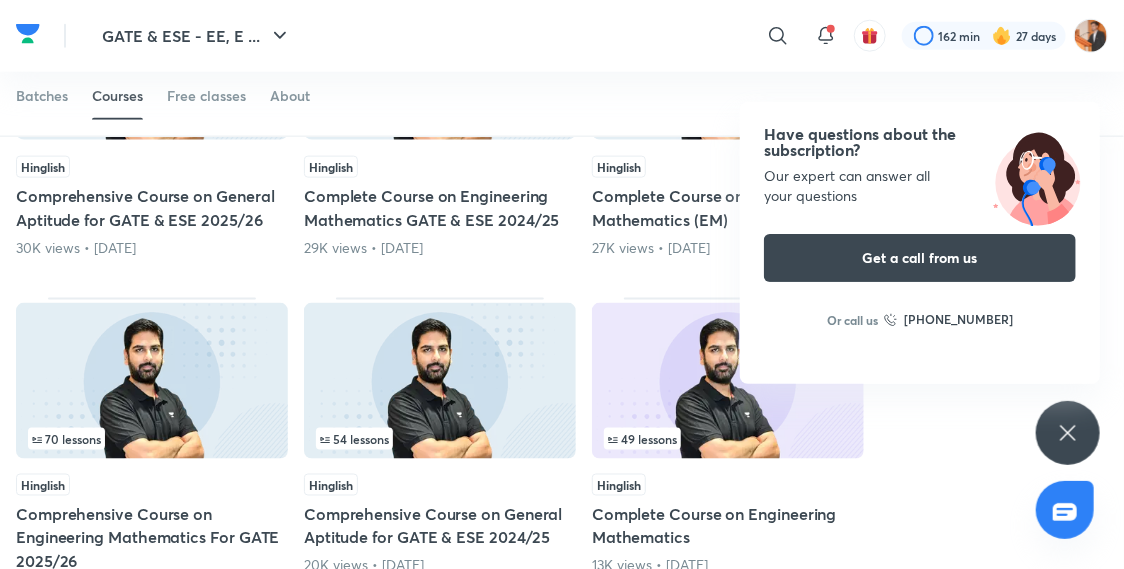 click on "Hinglish" at bounding box center [152, 167] 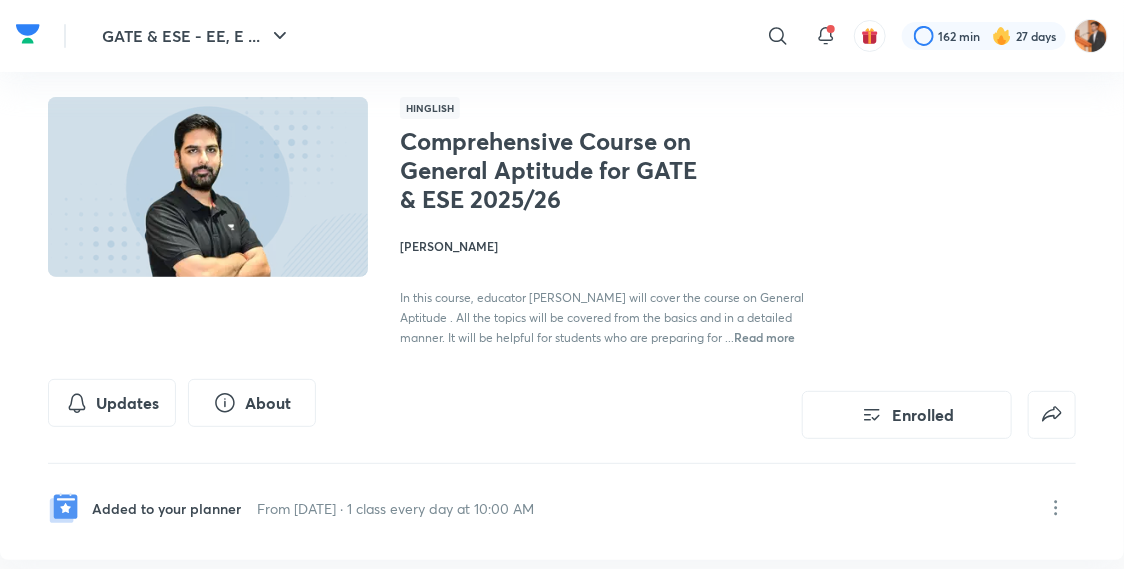 scroll, scrollTop: 0, scrollLeft: 0, axis: both 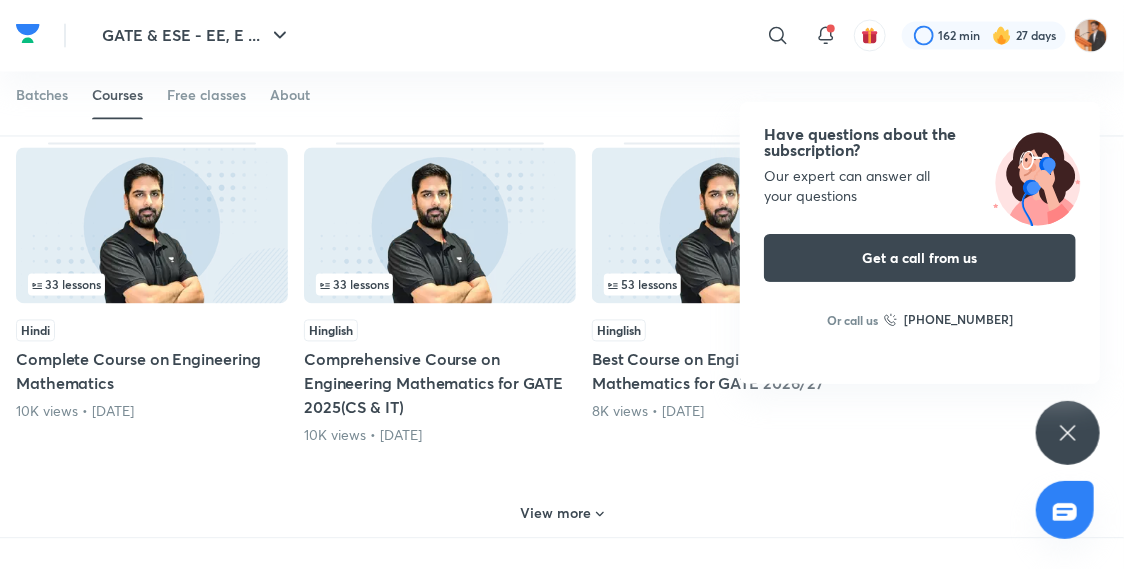 click on "View more" at bounding box center [556, 514] 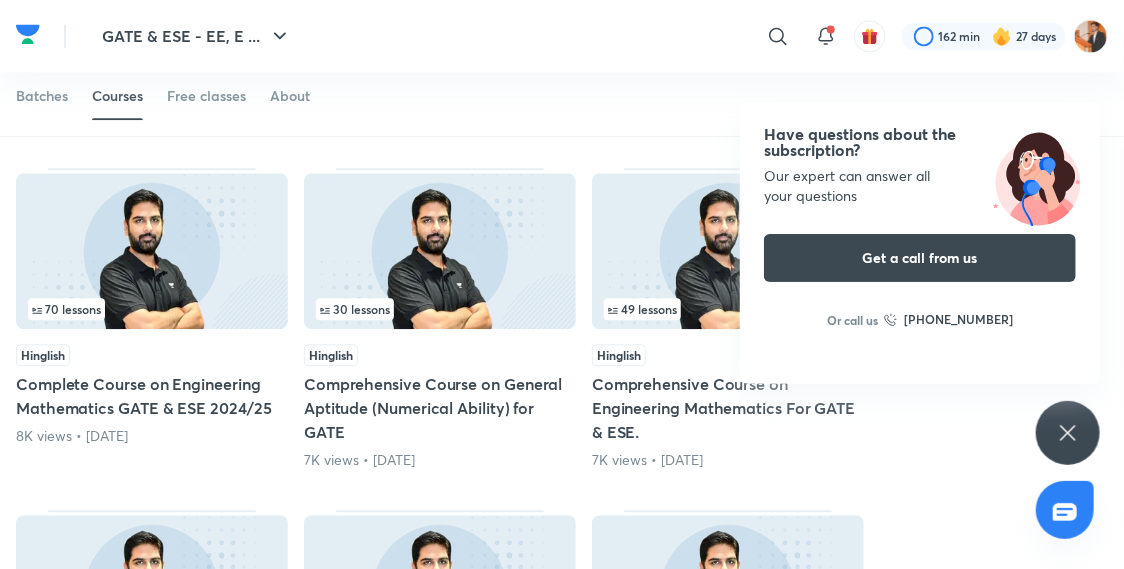 scroll, scrollTop: 1670, scrollLeft: 0, axis: vertical 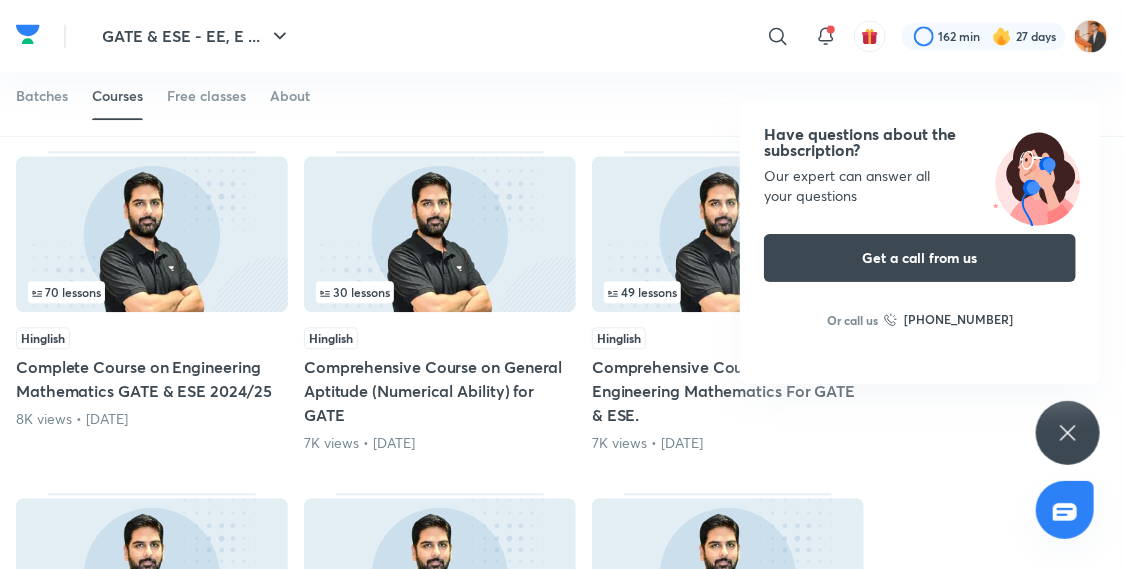 click on "30   lessons Hinglish Comprehensive Course on General Aptitude (Numerical Ability) for GATE 7K views  •  [DATE]" at bounding box center (440, 302) 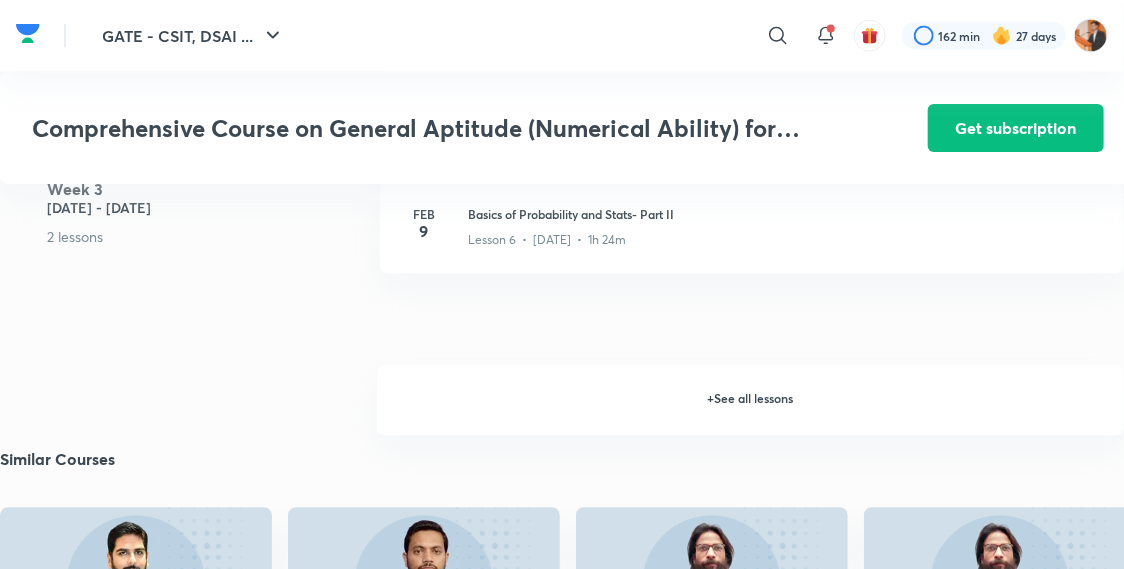 scroll, scrollTop: 1285, scrollLeft: 0, axis: vertical 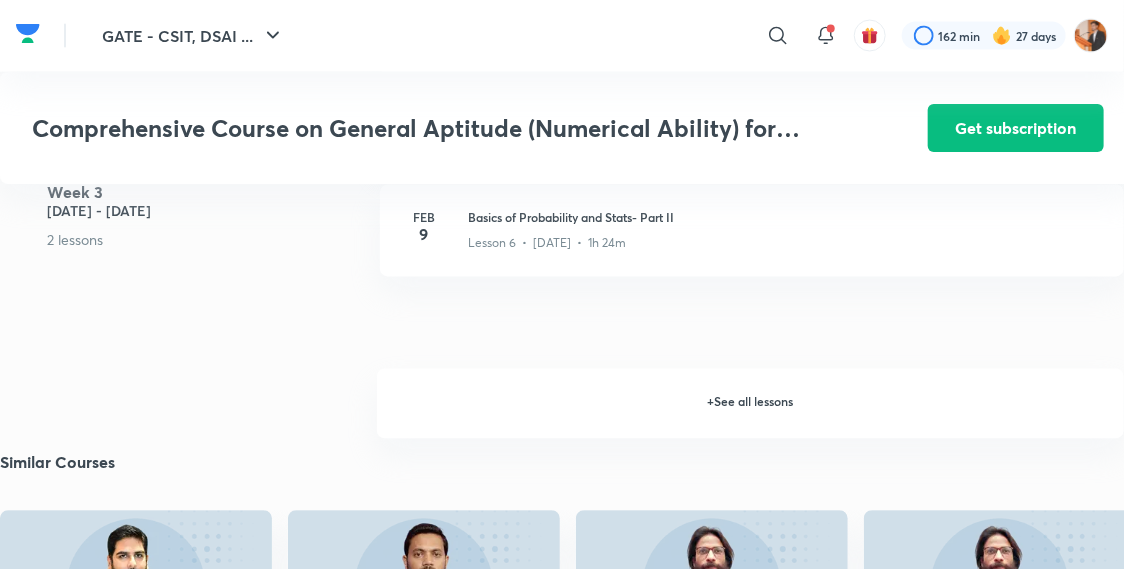 click on "+  See all lessons" at bounding box center (750, 404) 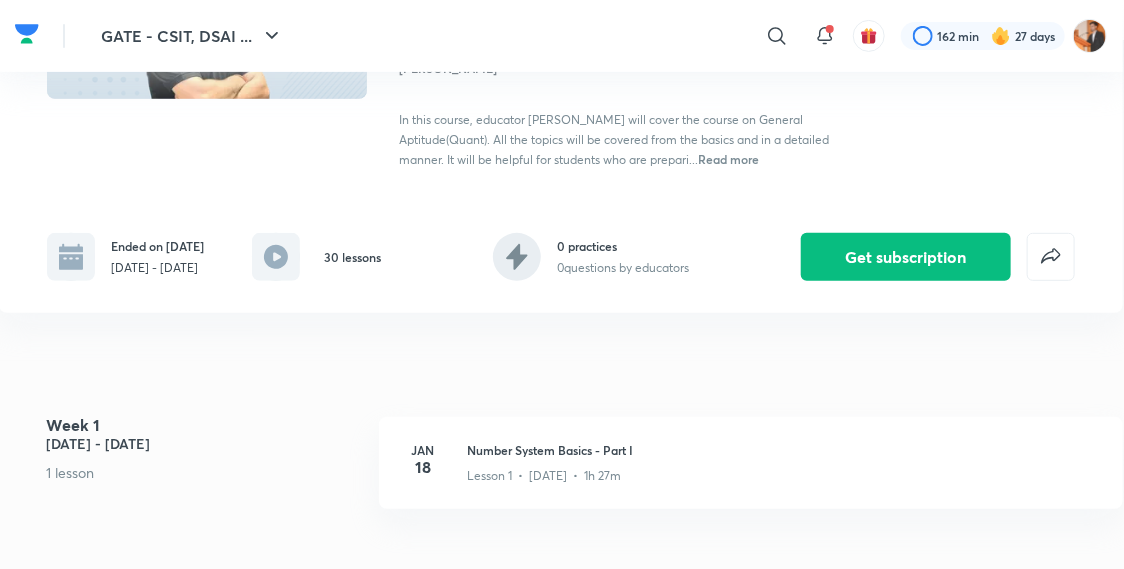 scroll, scrollTop: 0, scrollLeft: 1, axis: horizontal 